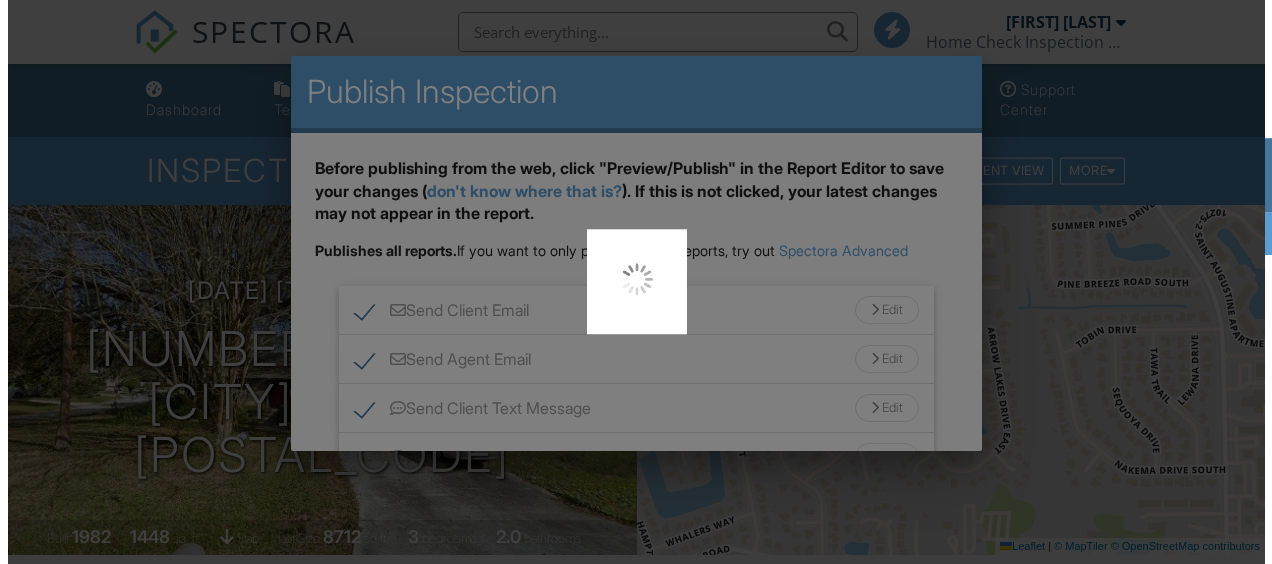 scroll, scrollTop: 401, scrollLeft: 0, axis: vertical 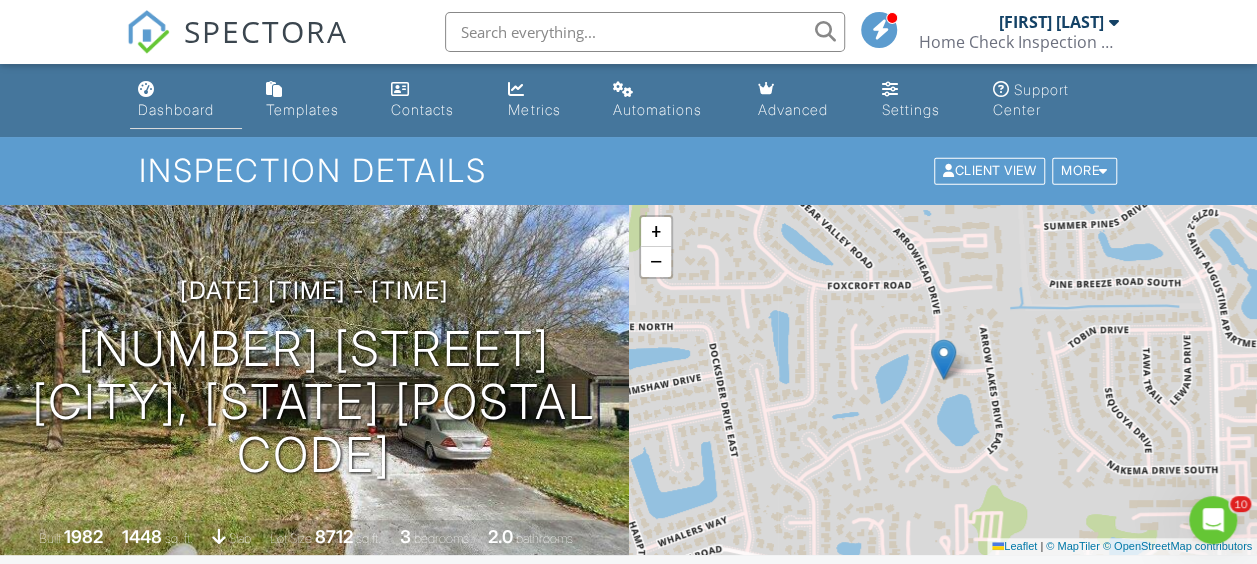 click on "Dashboard" at bounding box center (176, 109) 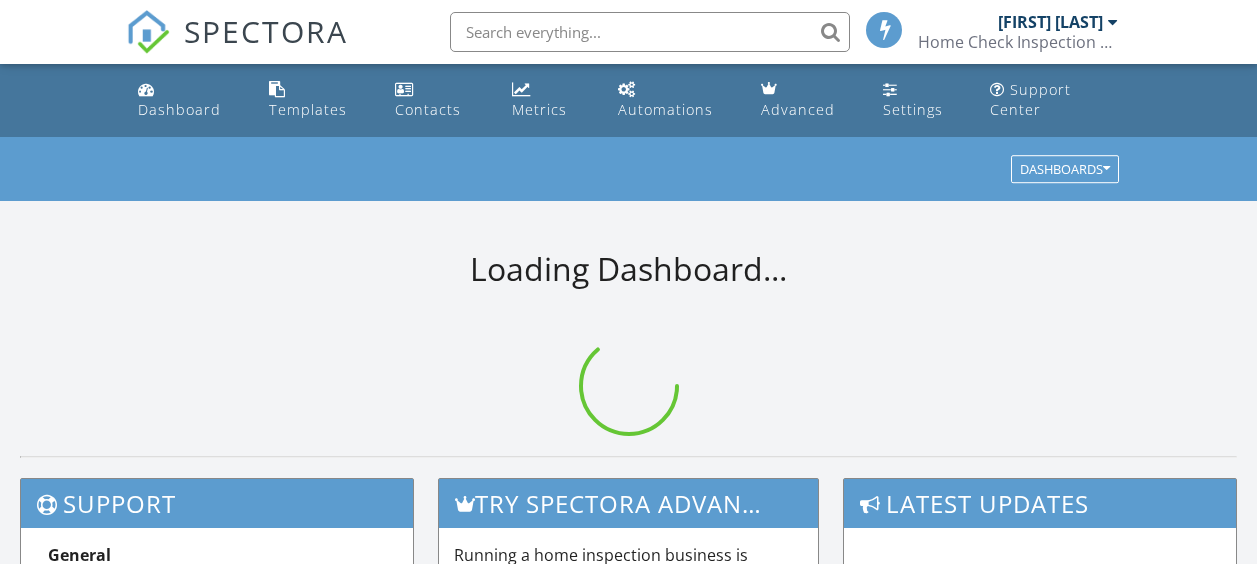 scroll, scrollTop: 0, scrollLeft: 0, axis: both 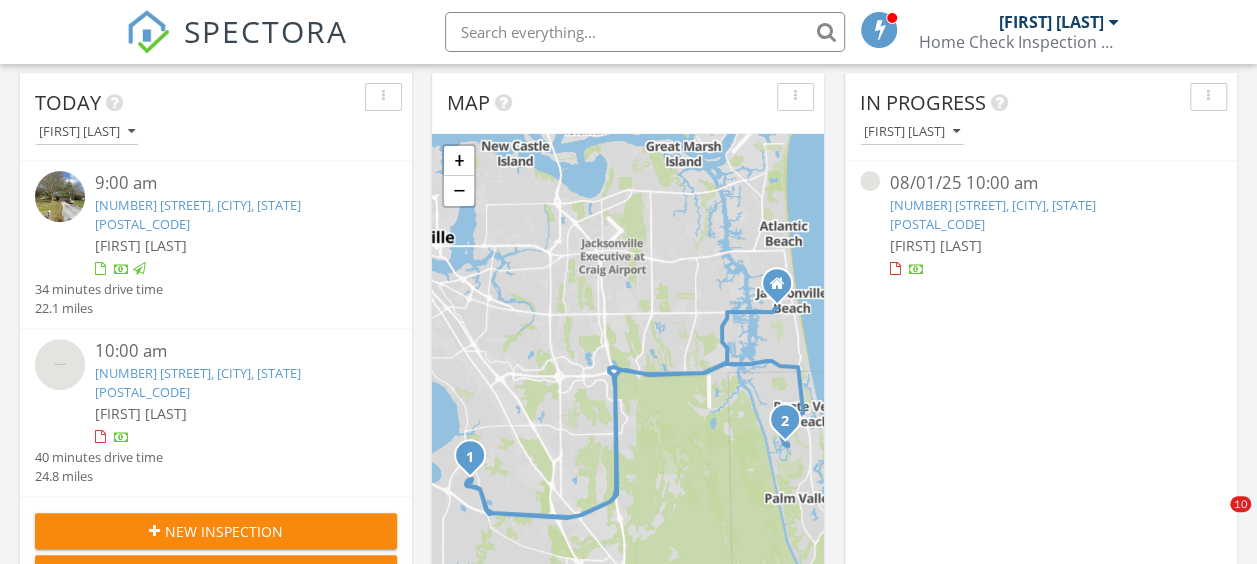 click on "4813 Otter Creek Ln, Palm Valley, FL 32082" at bounding box center [993, 214] 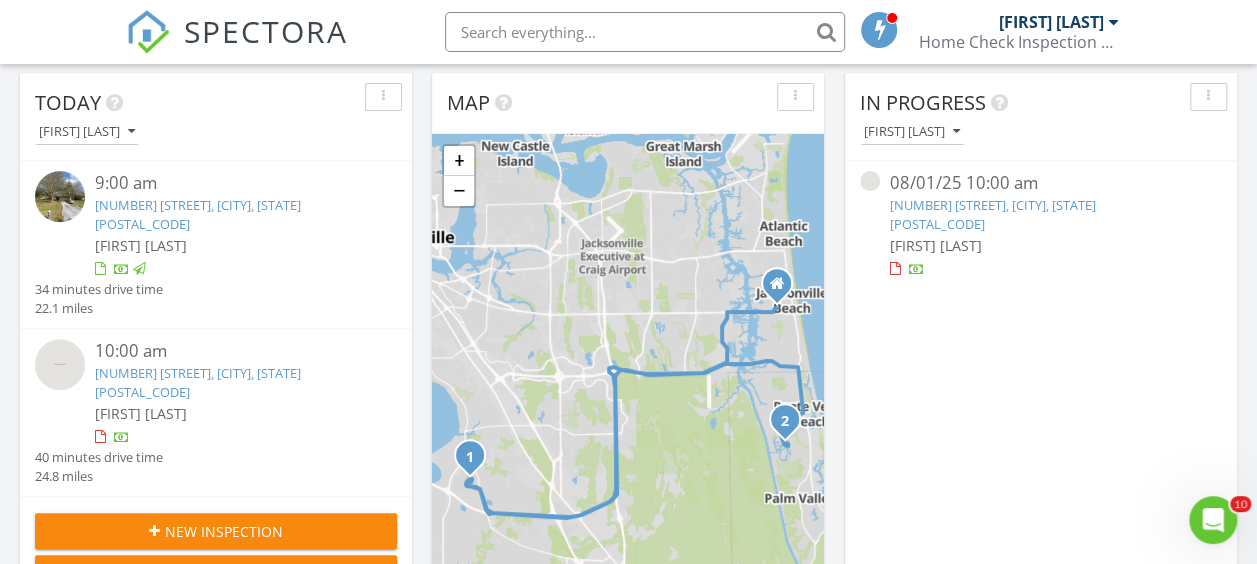 scroll, scrollTop: 0, scrollLeft: 0, axis: both 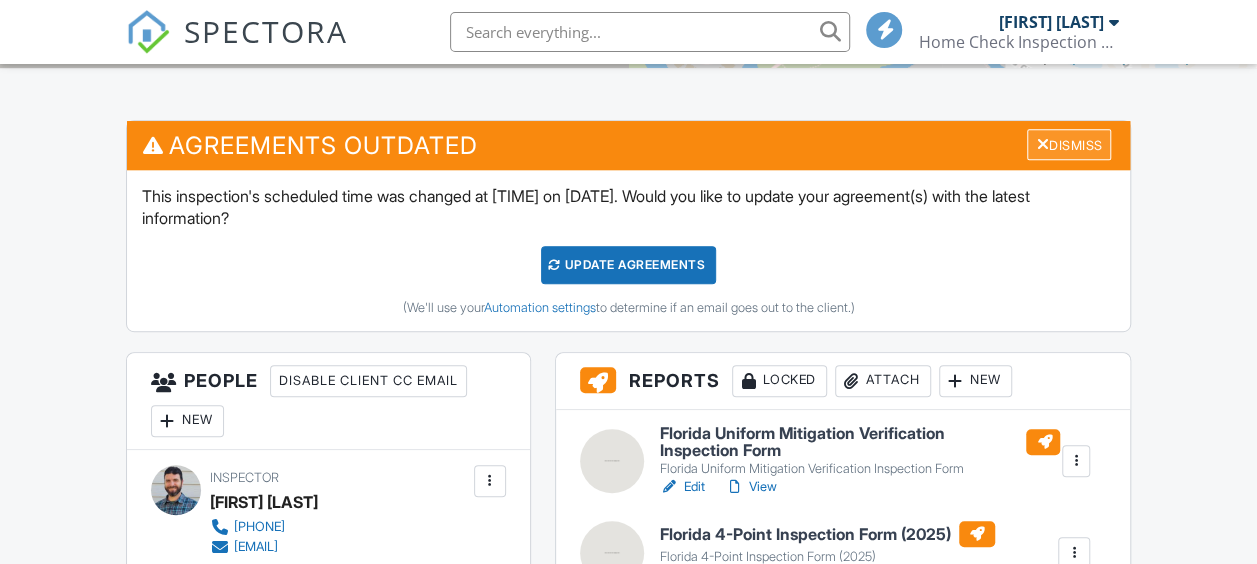 click at bounding box center [1042, 144] 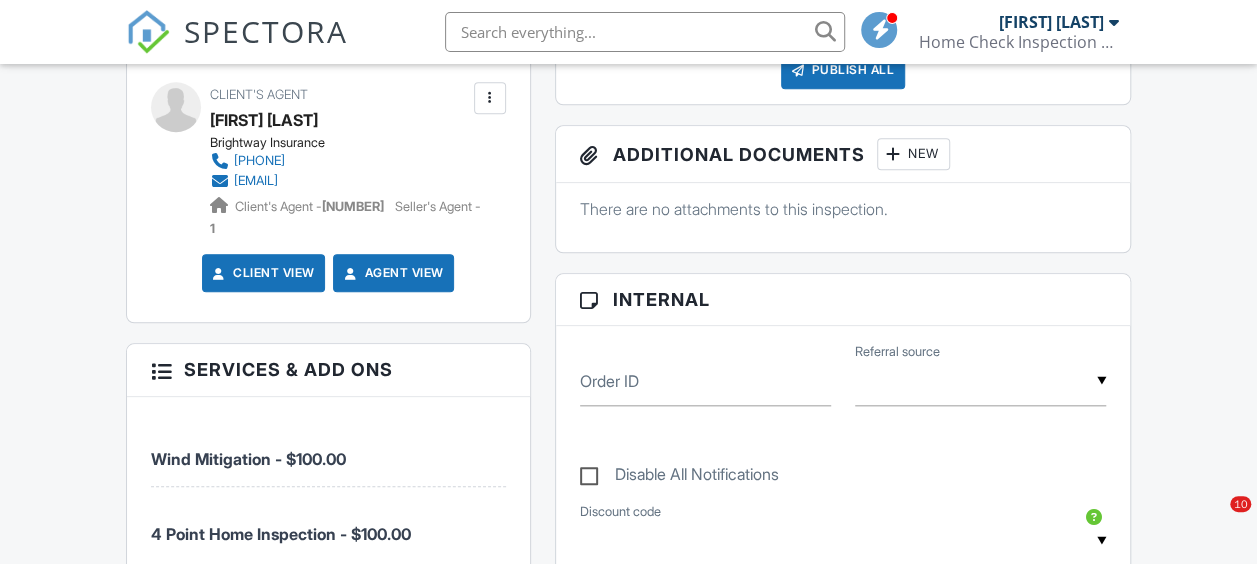 scroll, scrollTop: 1025, scrollLeft: 0, axis: vertical 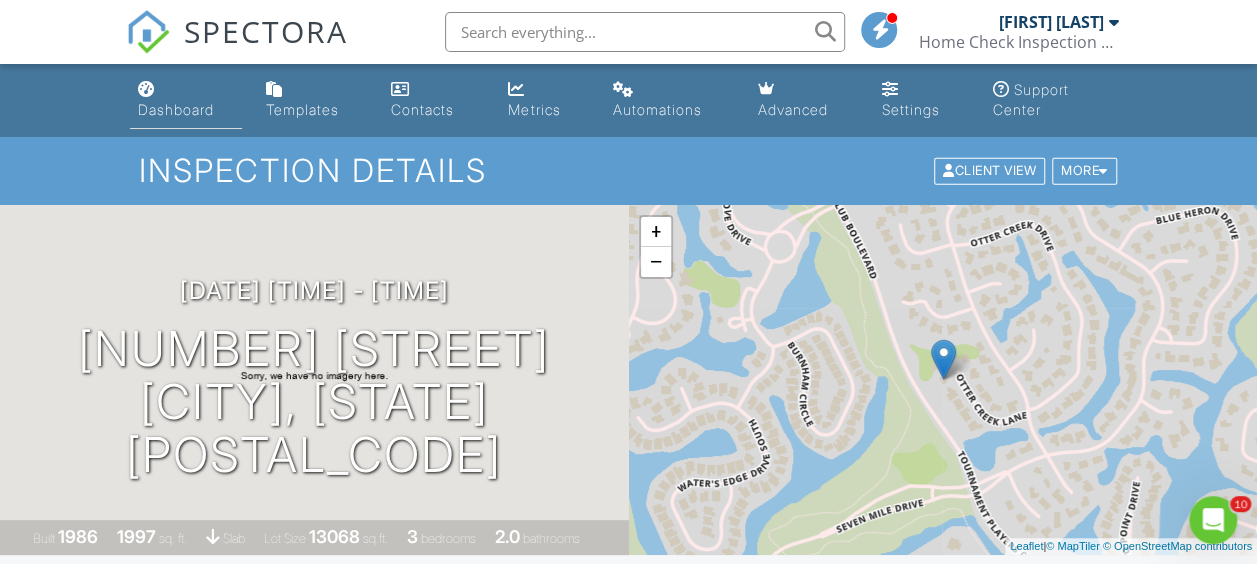 click on "Dashboard" at bounding box center [176, 109] 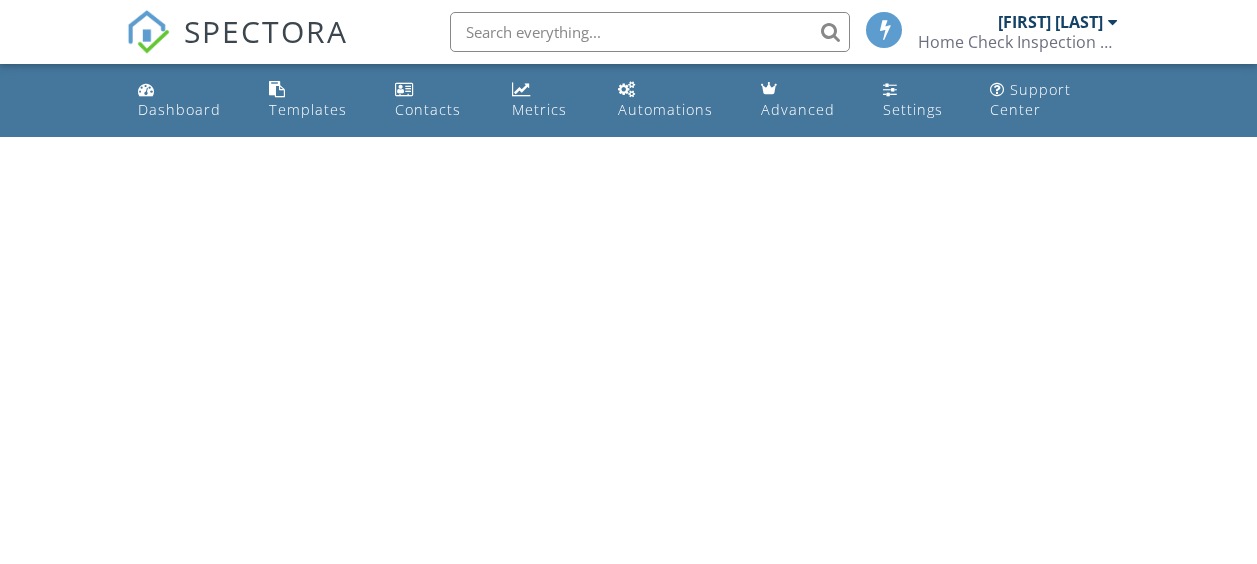 scroll, scrollTop: 0, scrollLeft: 0, axis: both 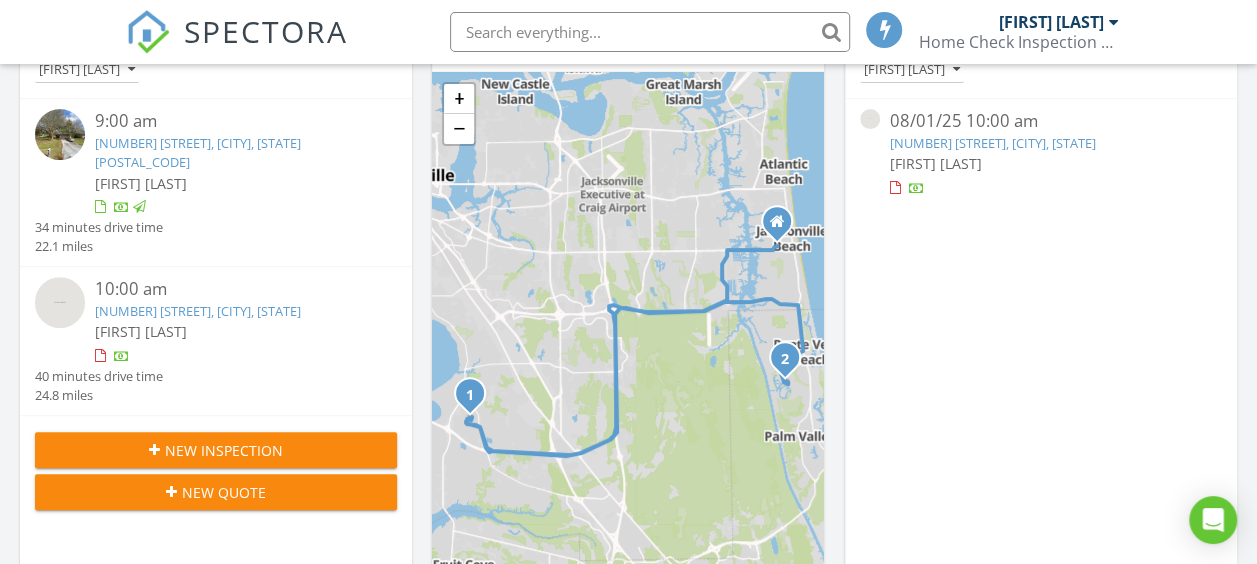 click at bounding box center (895, 188) 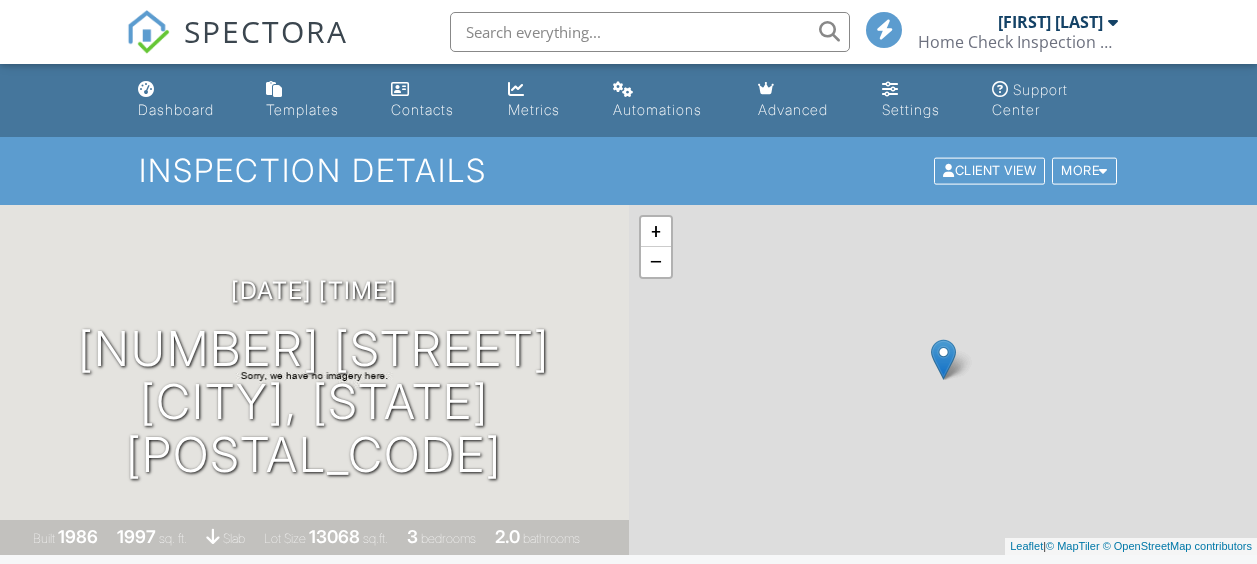 scroll, scrollTop: 0, scrollLeft: 0, axis: both 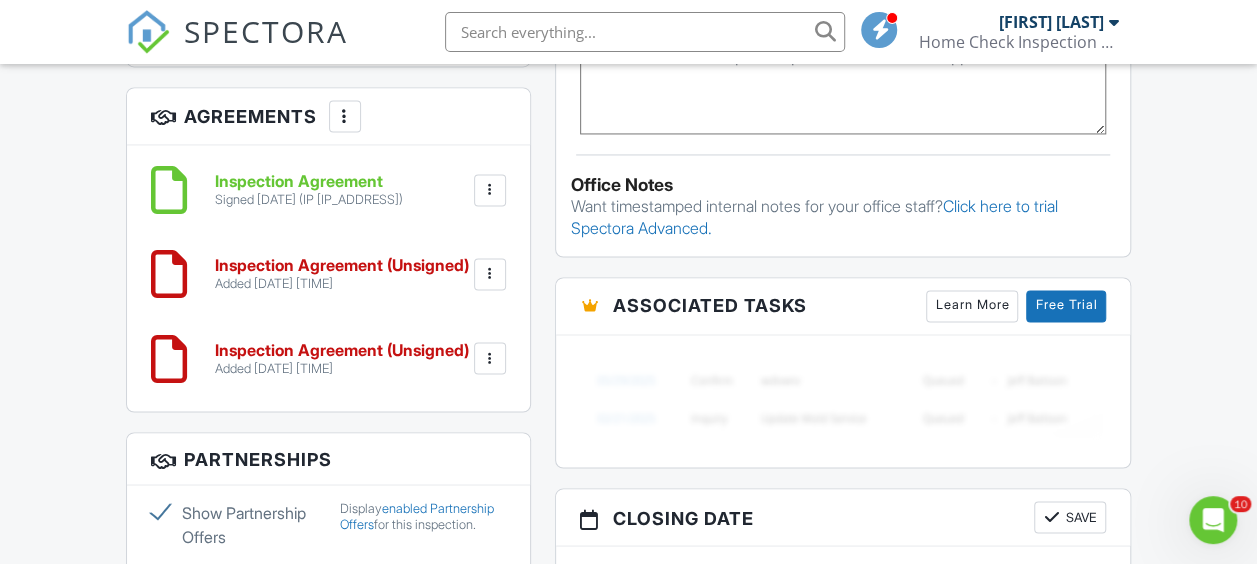 click at bounding box center (490, 274) 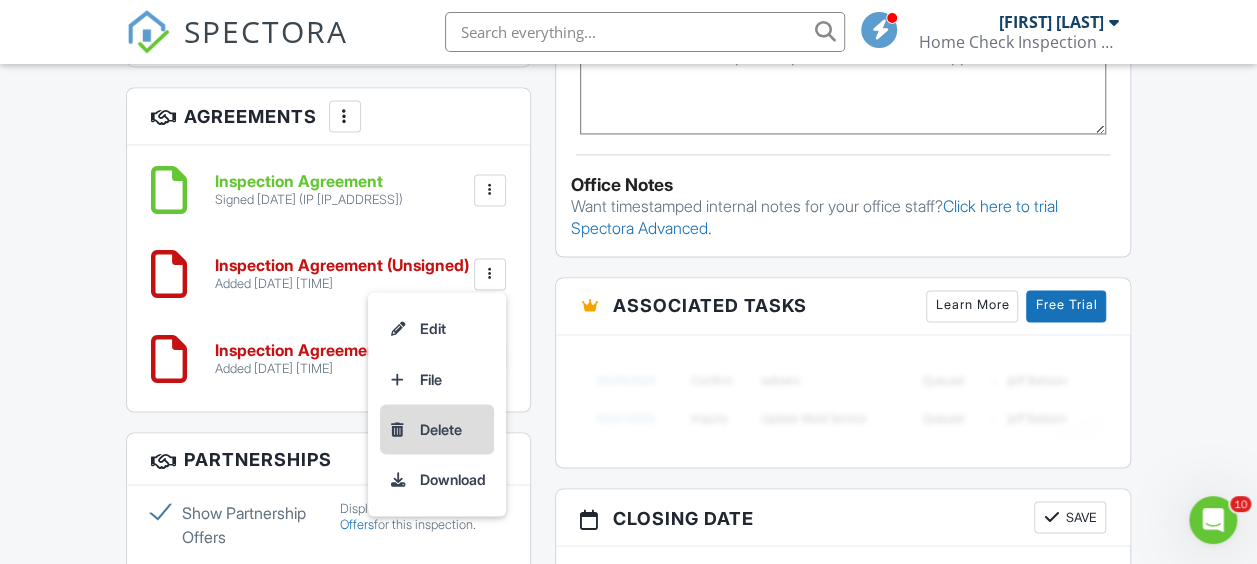 click on "Delete" at bounding box center [437, 429] 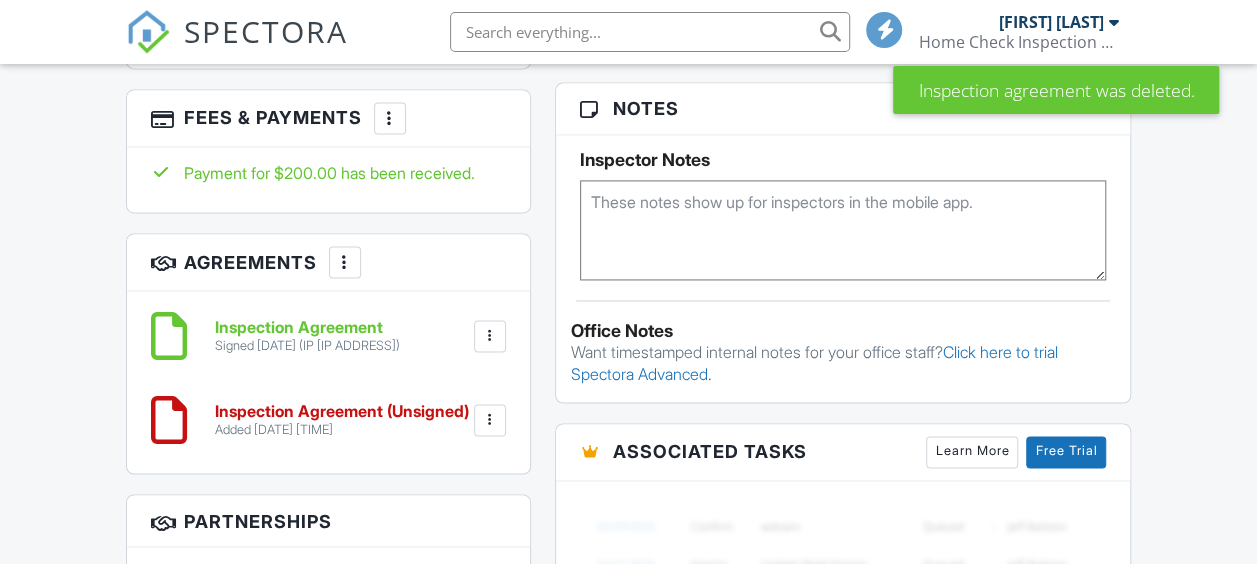 scroll, scrollTop: 1430, scrollLeft: 0, axis: vertical 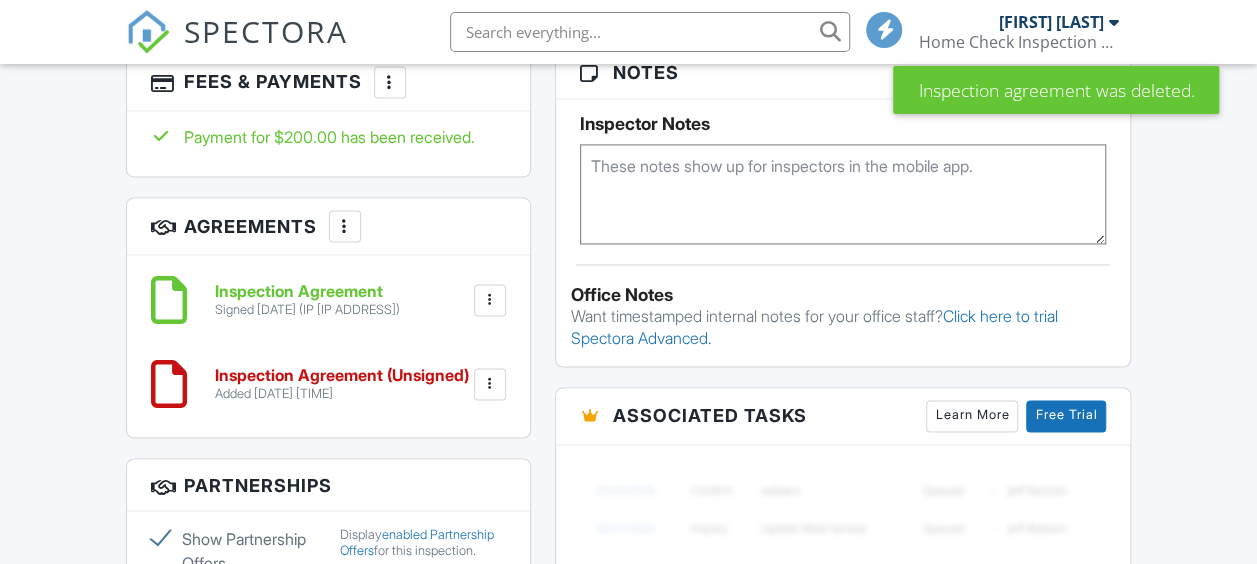 click at bounding box center (490, 384) 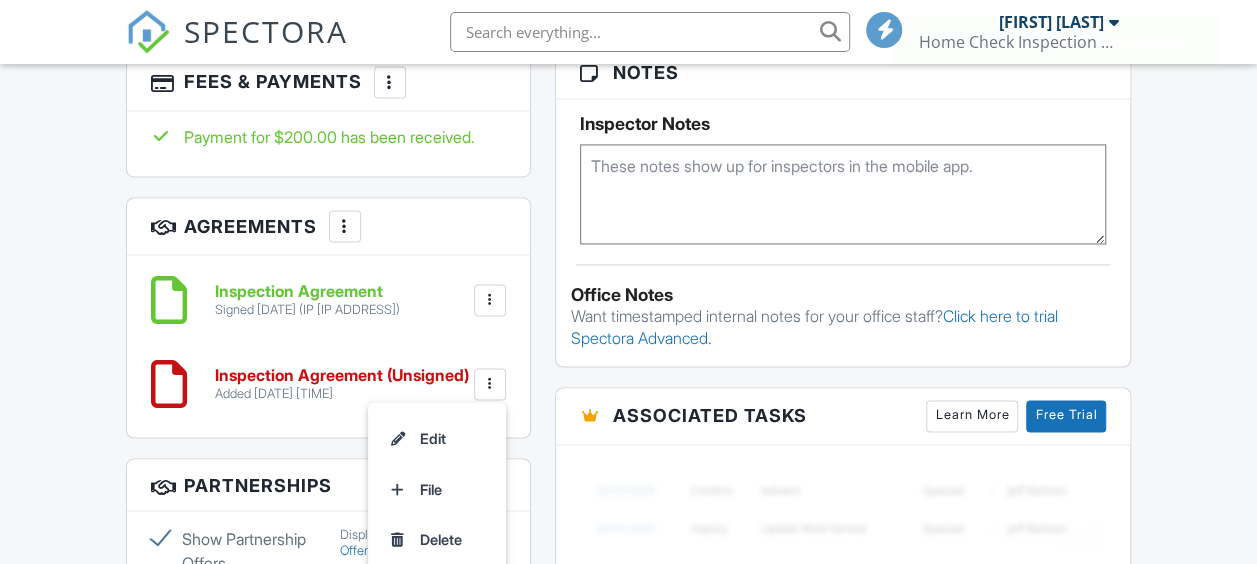 drag, startPoint x: 424, startPoint y: 541, endPoint x: 732, endPoint y: 82, distance: 552.7612 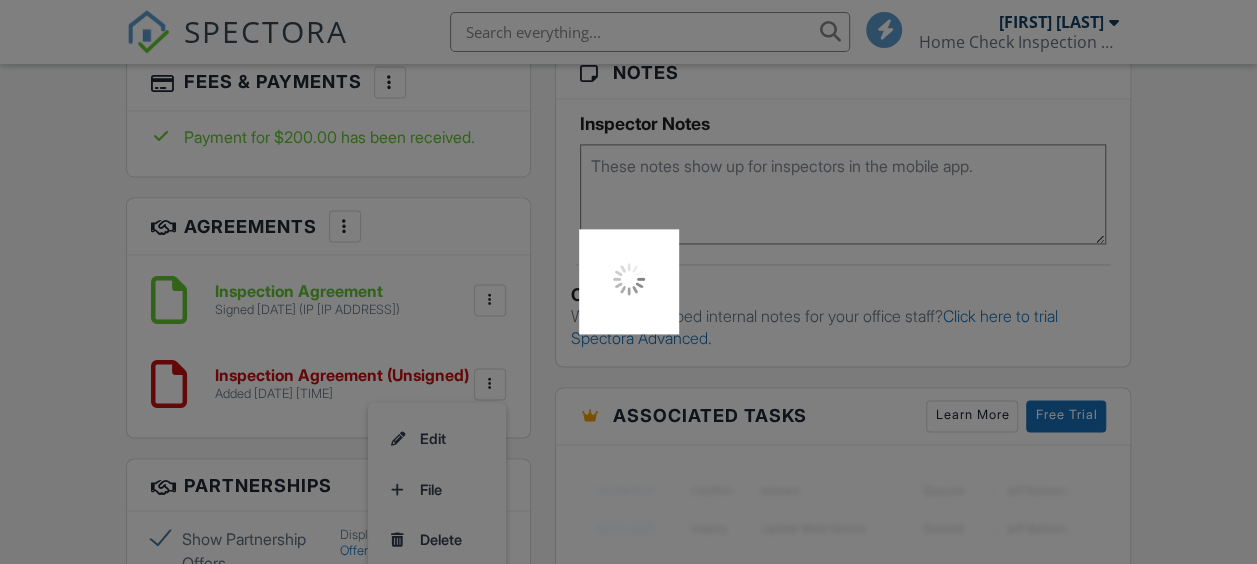 scroll, scrollTop: 0, scrollLeft: 0, axis: both 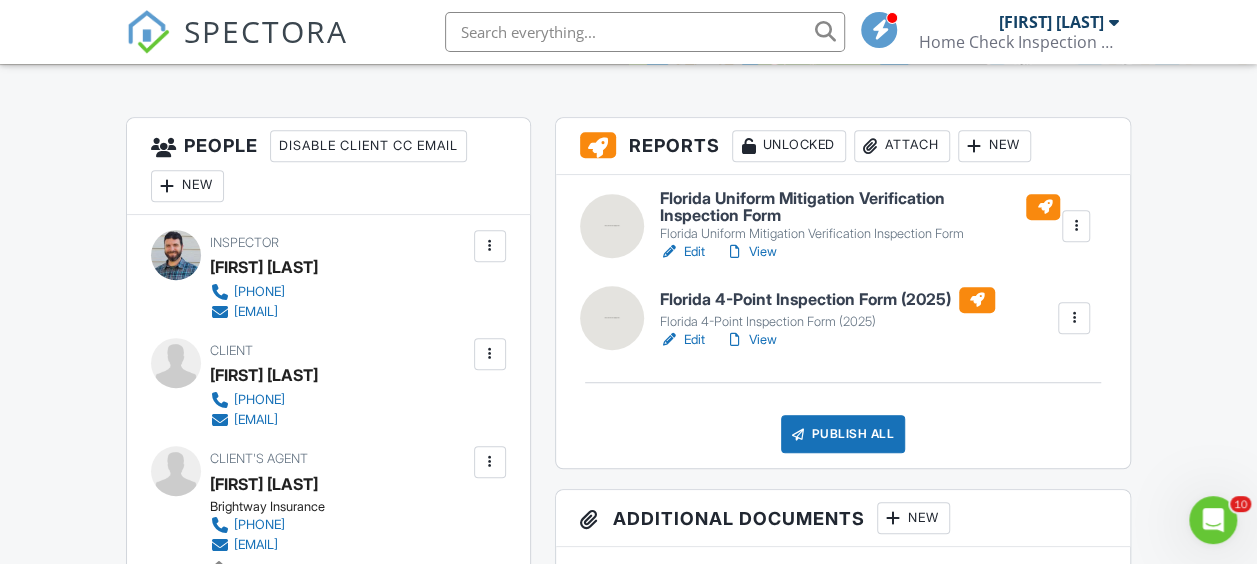click on "Florida Uniform Mitigation Verification Inspection Form" at bounding box center (860, 207) 